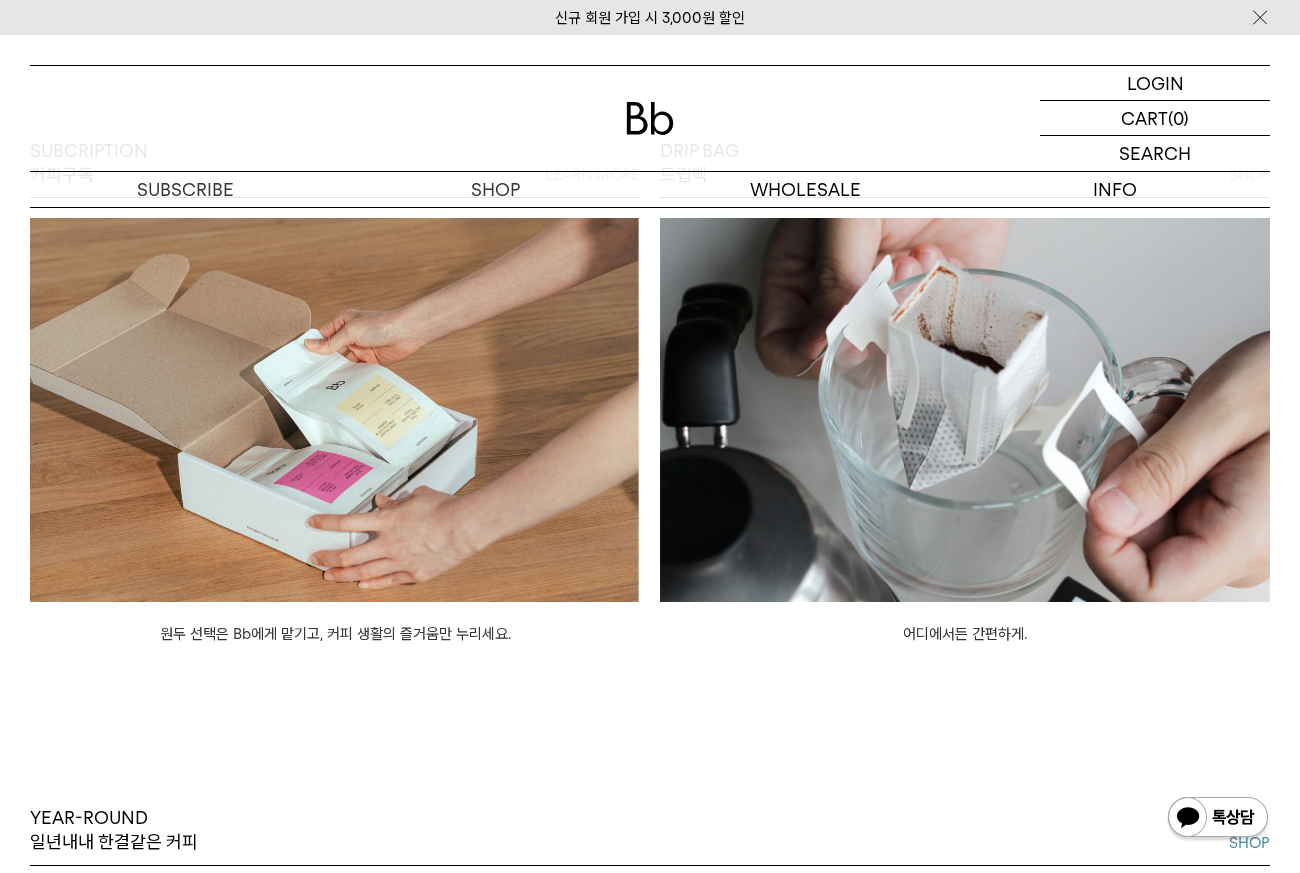 scroll, scrollTop: 0, scrollLeft: 0, axis: both 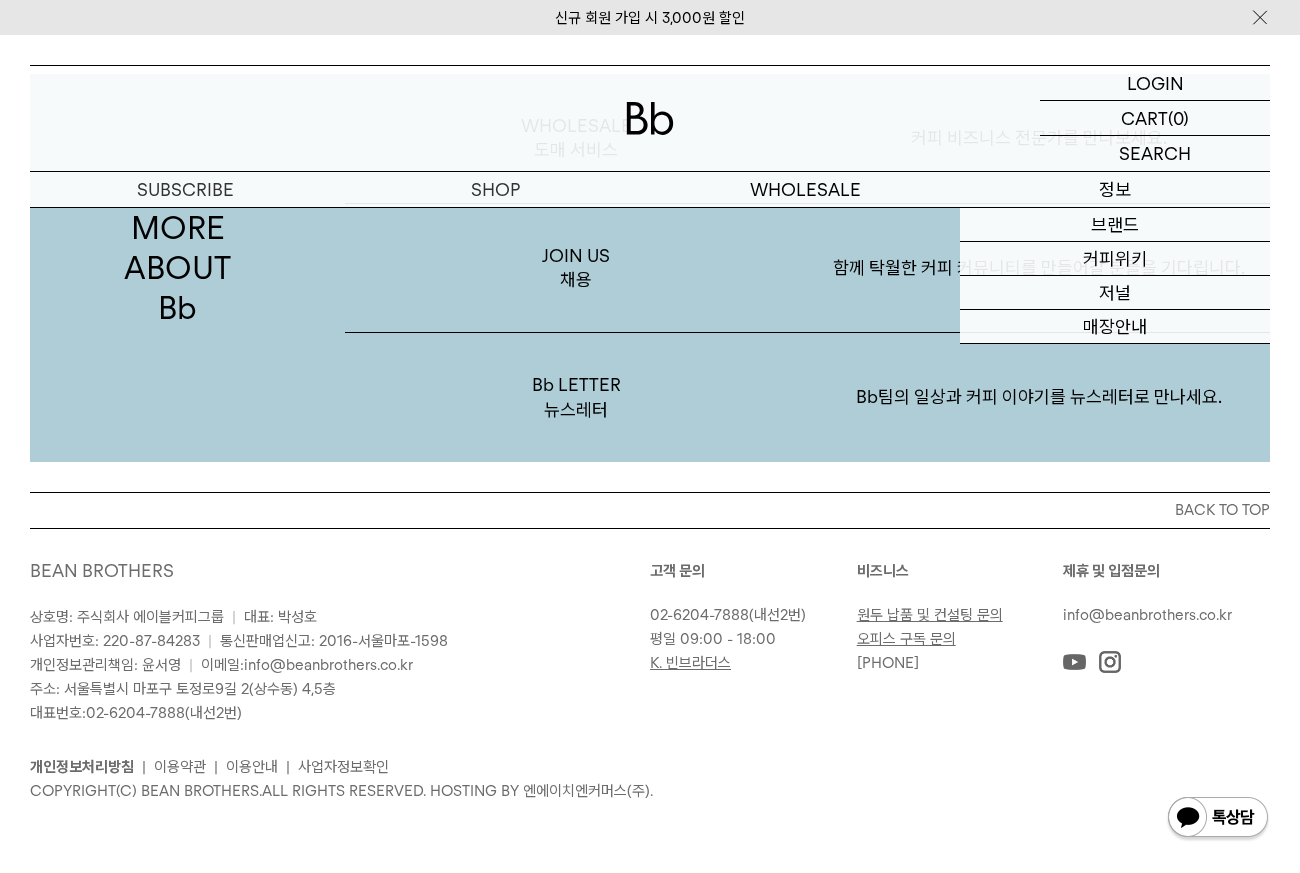 click on "정보" at bounding box center (1115, 189) 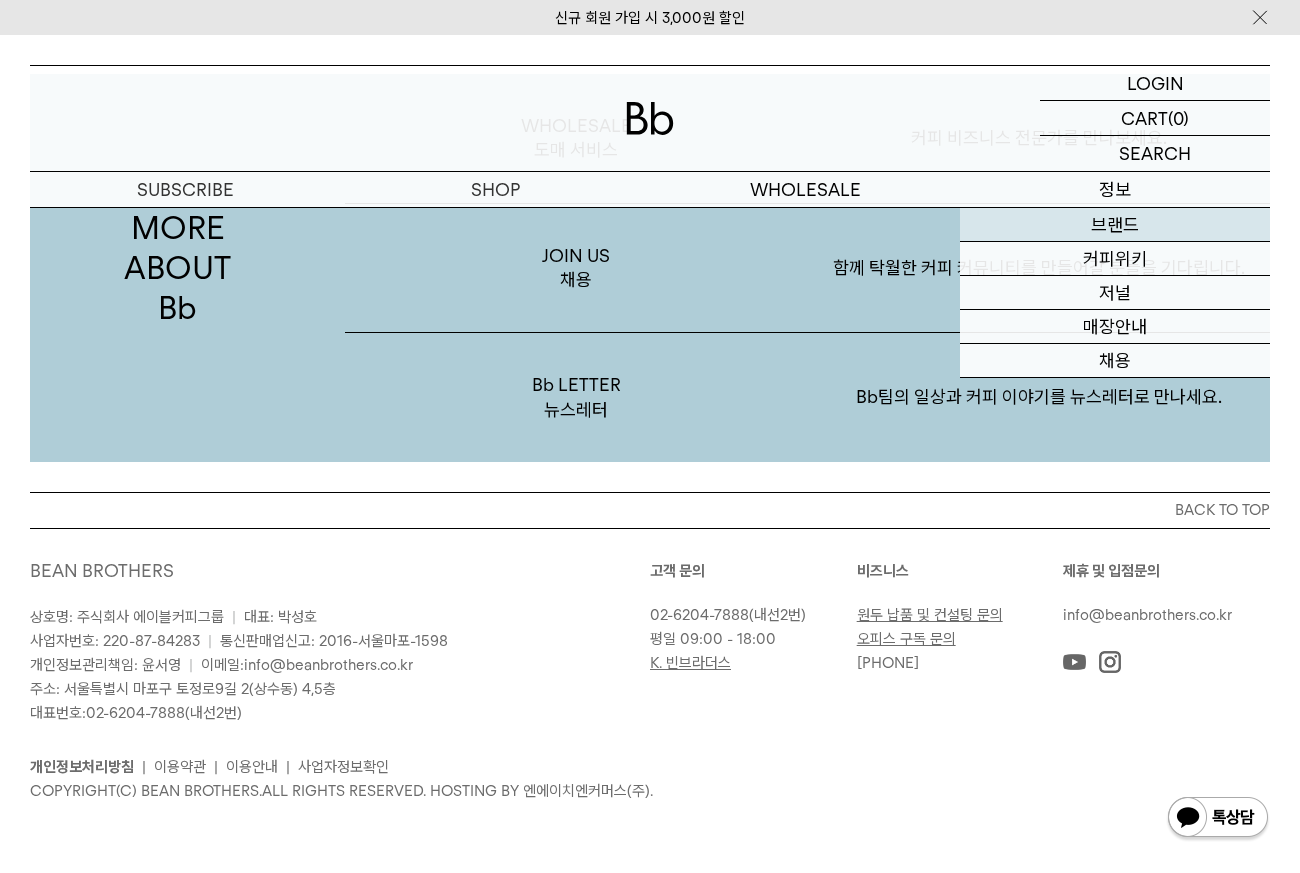 click on "브랜드" at bounding box center [1115, 225] 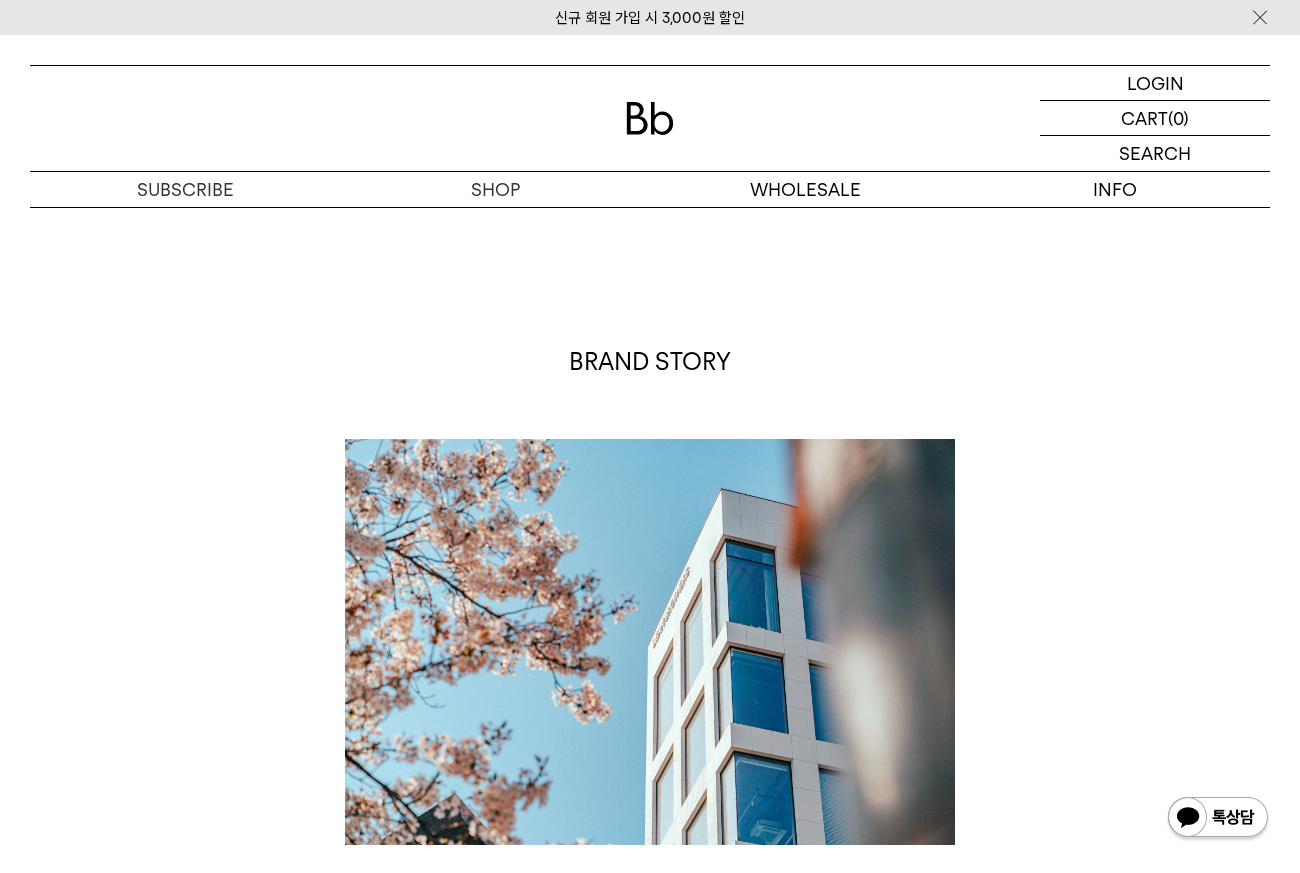 scroll, scrollTop: 0, scrollLeft: 0, axis: both 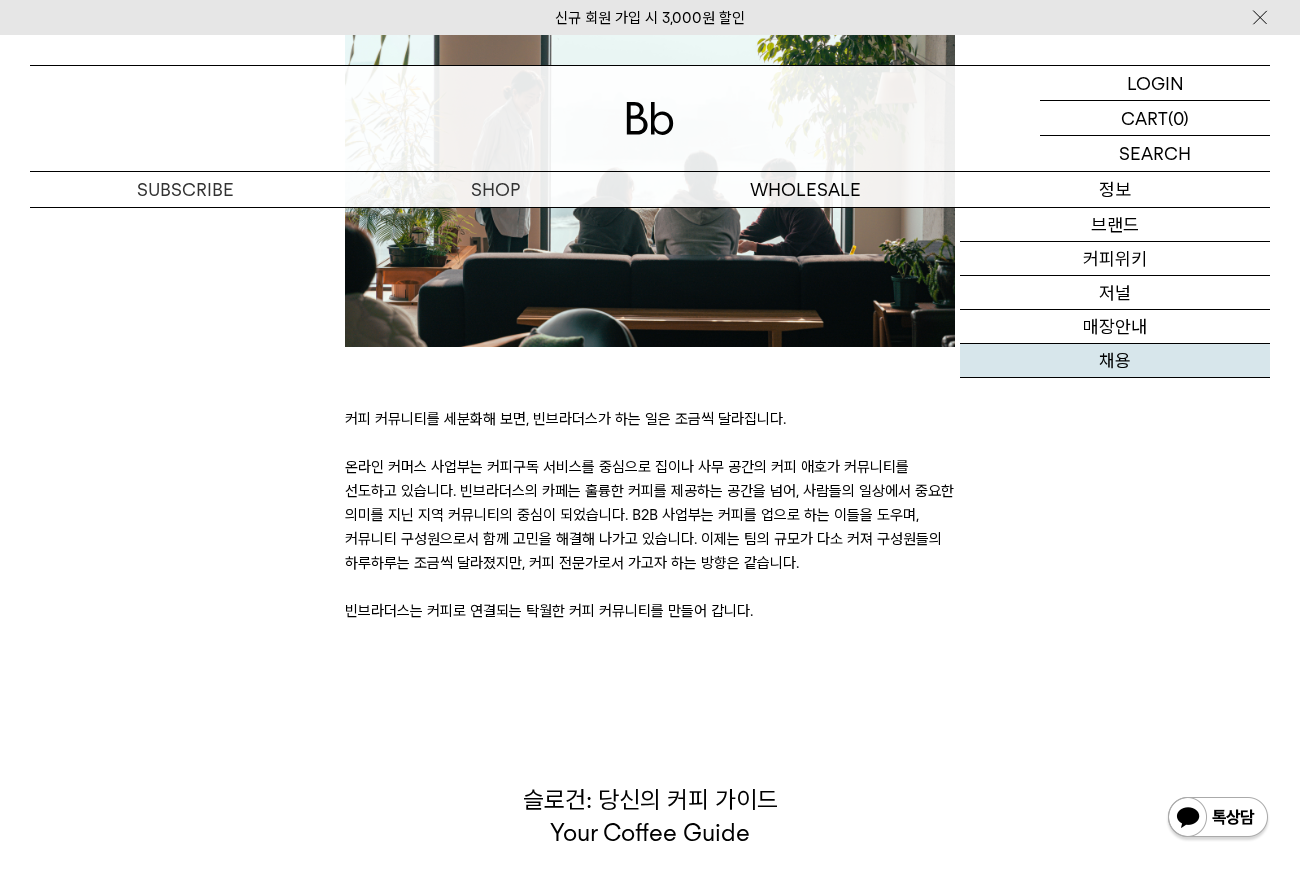 click on "채용" at bounding box center [1115, 361] 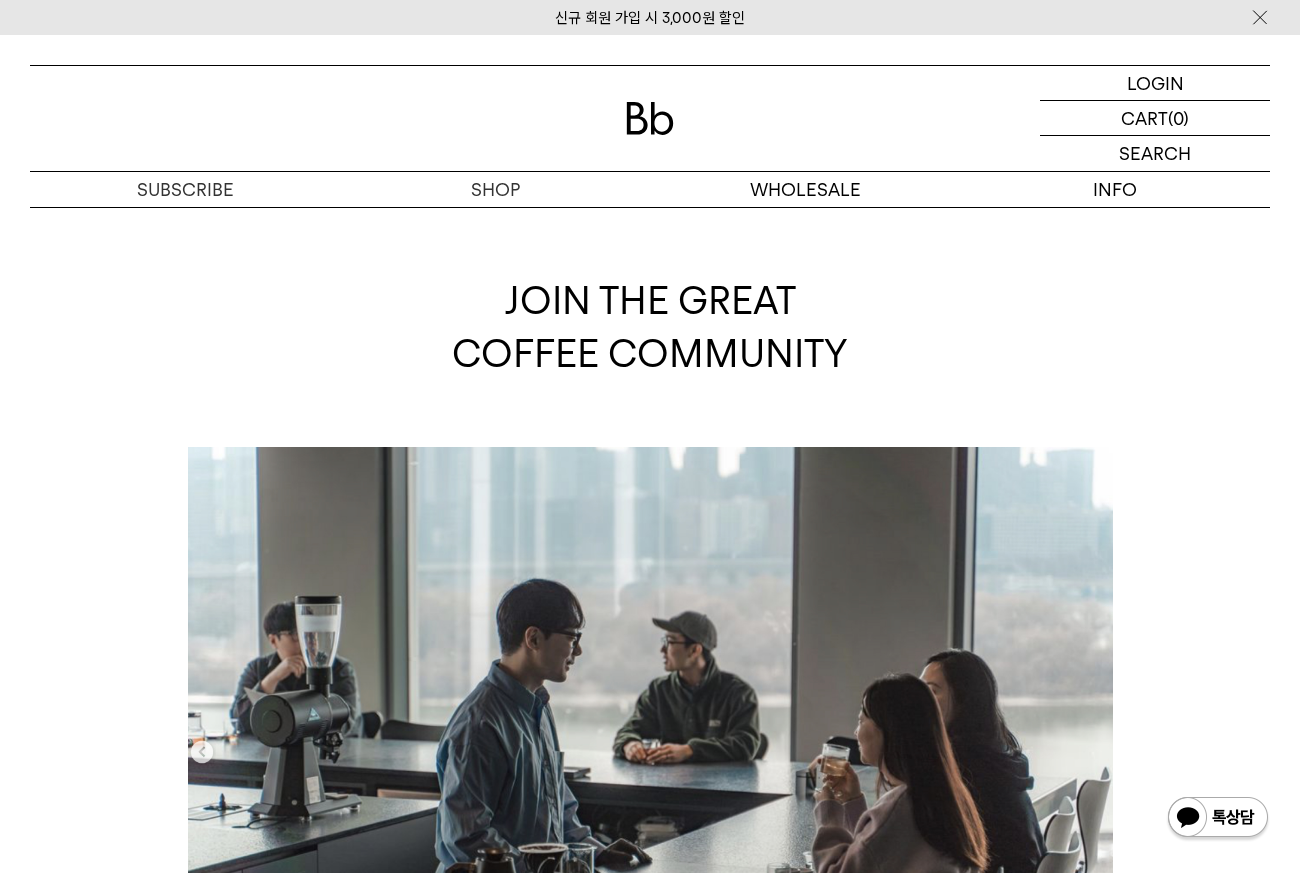 scroll, scrollTop: 0, scrollLeft: 0, axis: both 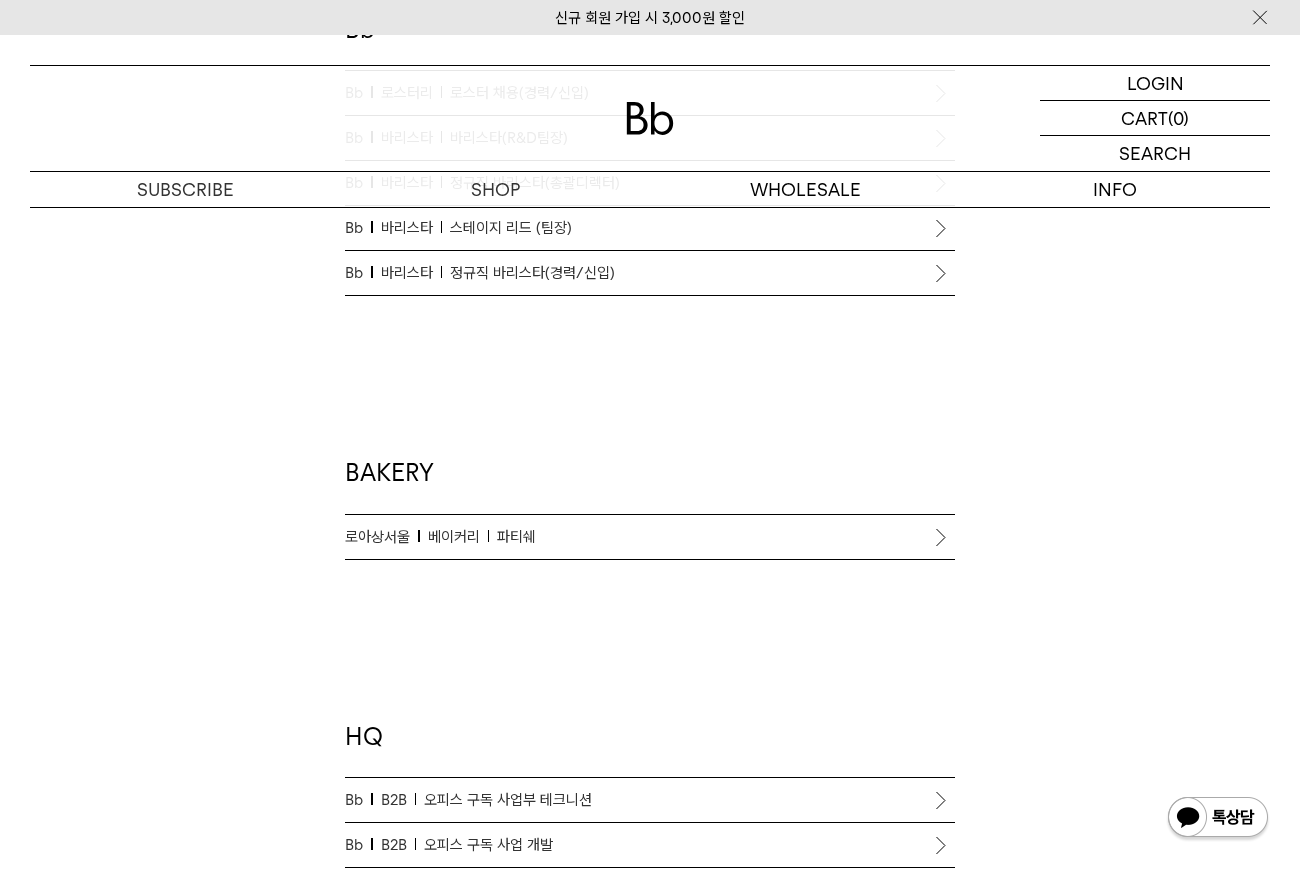 click on "베이커리" at bounding box center [459, 537] 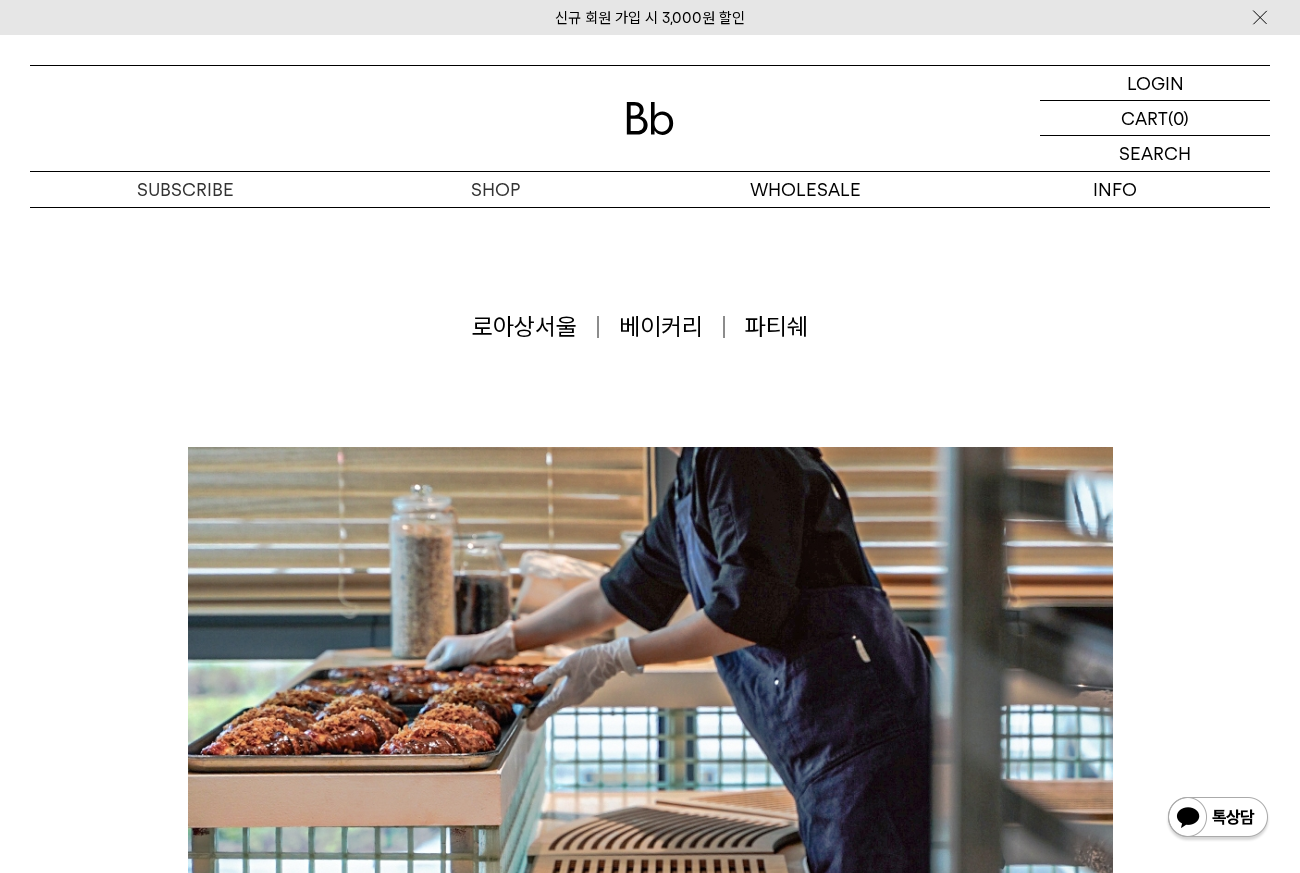 scroll, scrollTop: 0, scrollLeft: 0, axis: both 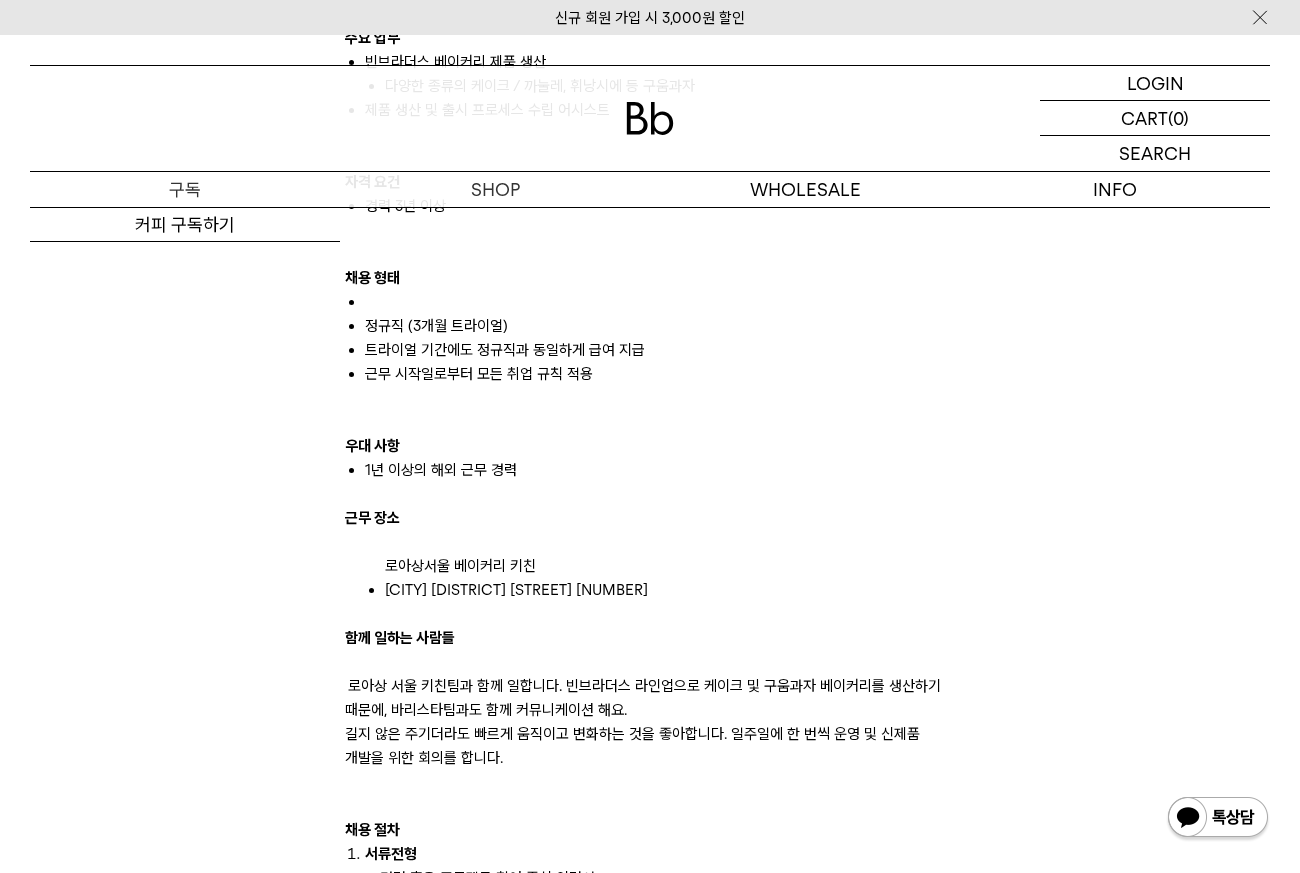 click on "구독" at bounding box center [185, 189] 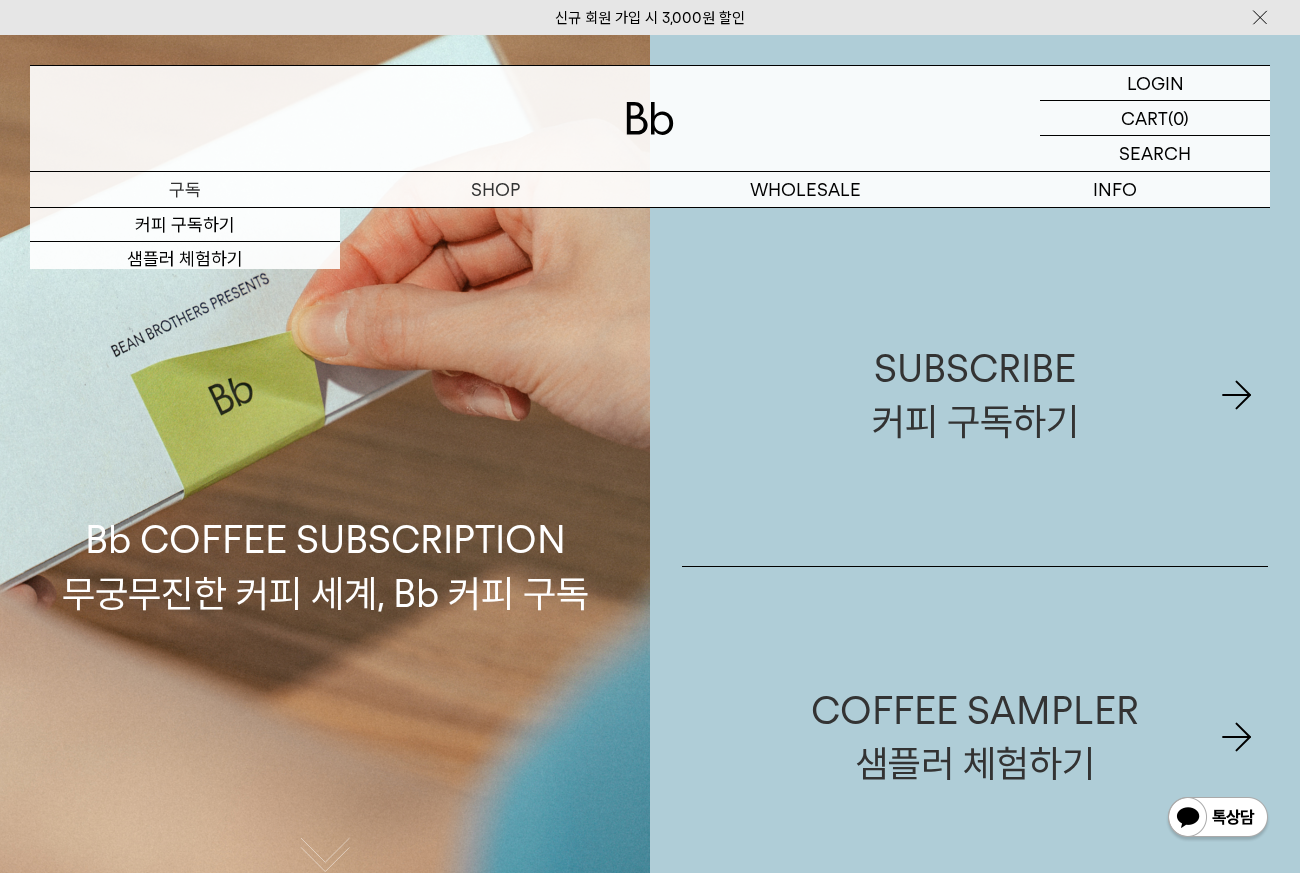 scroll, scrollTop: 0, scrollLeft: 0, axis: both 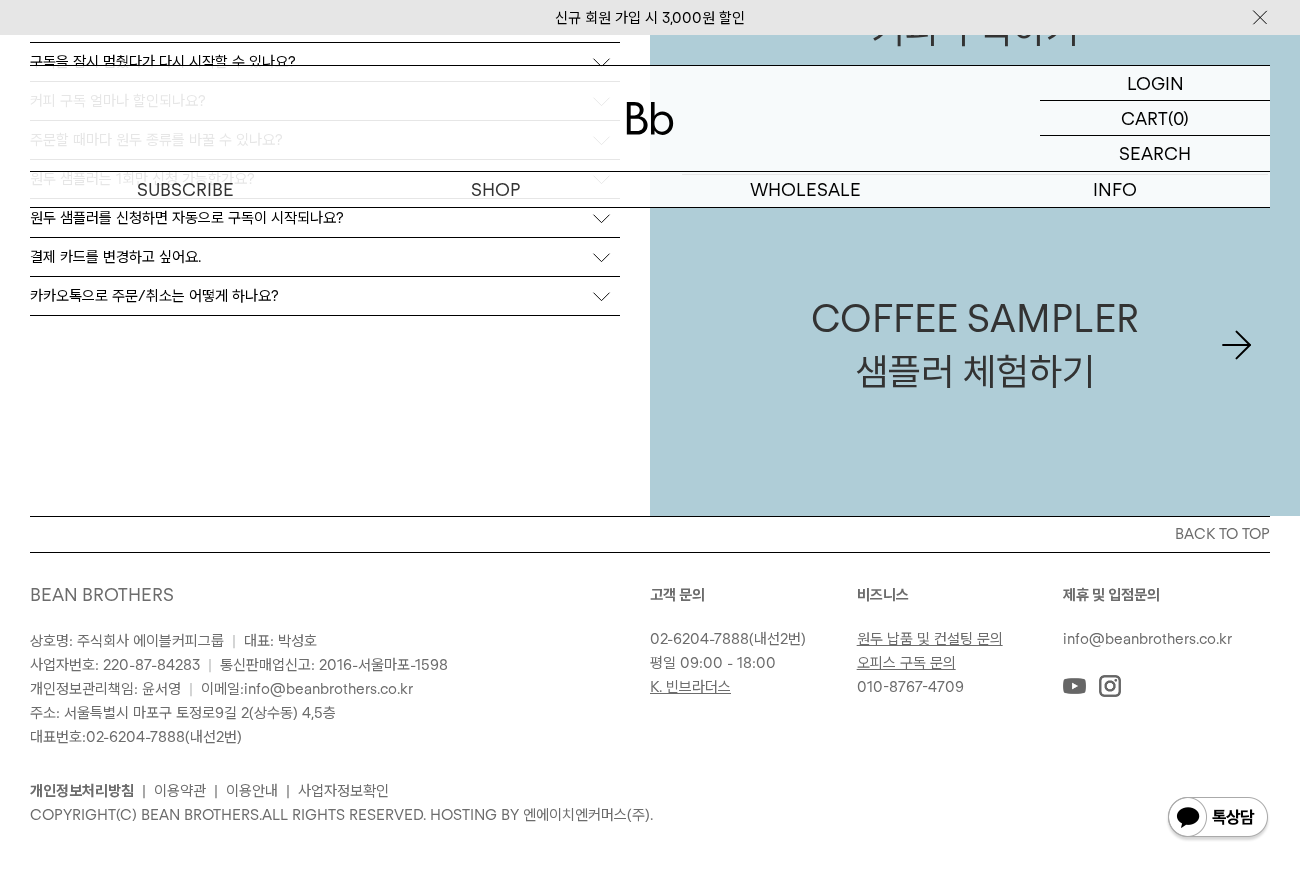 click on "원두 납품 및 컨설팅 문의" at bounding box center [930, 639] 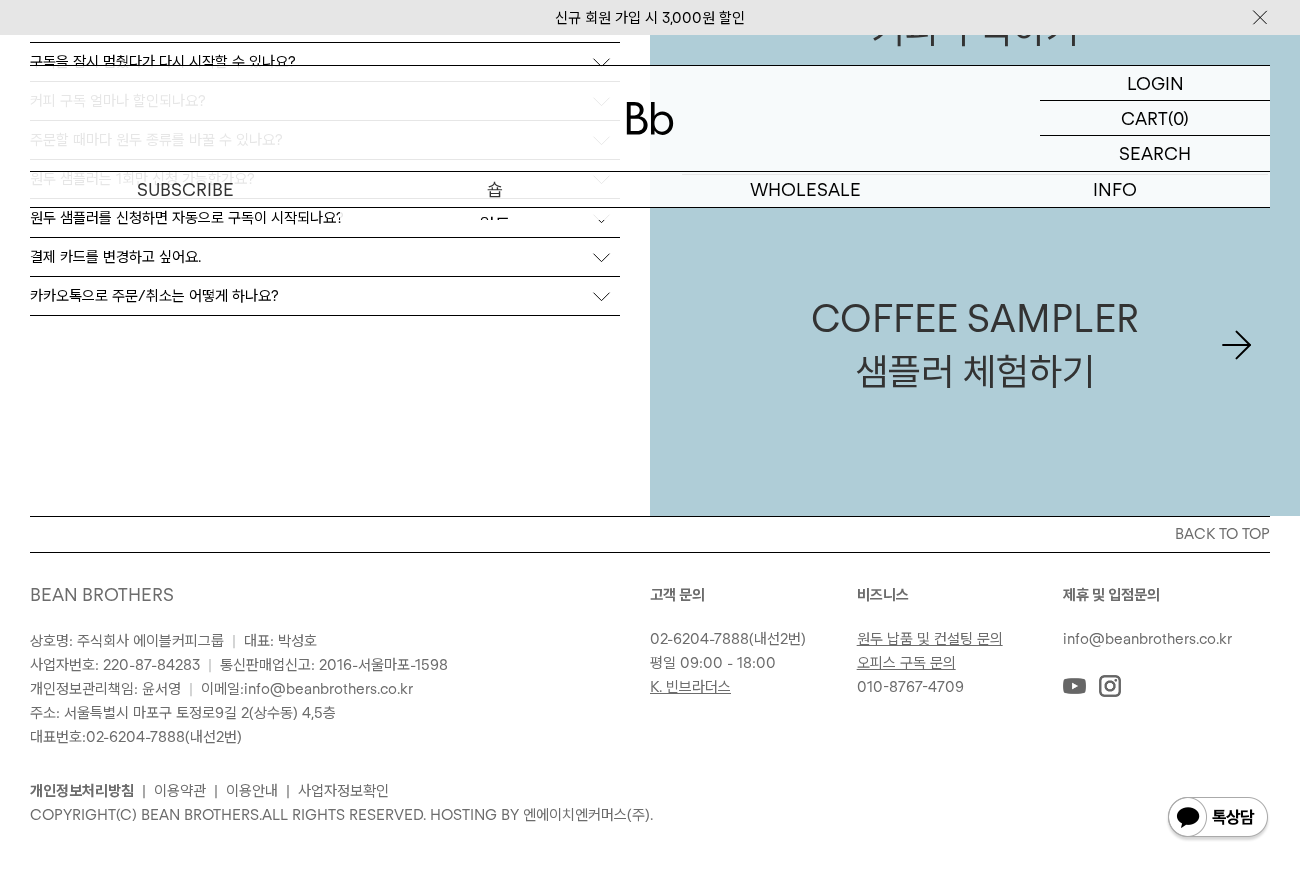 click on "숍" at bounding box center [495, 189] 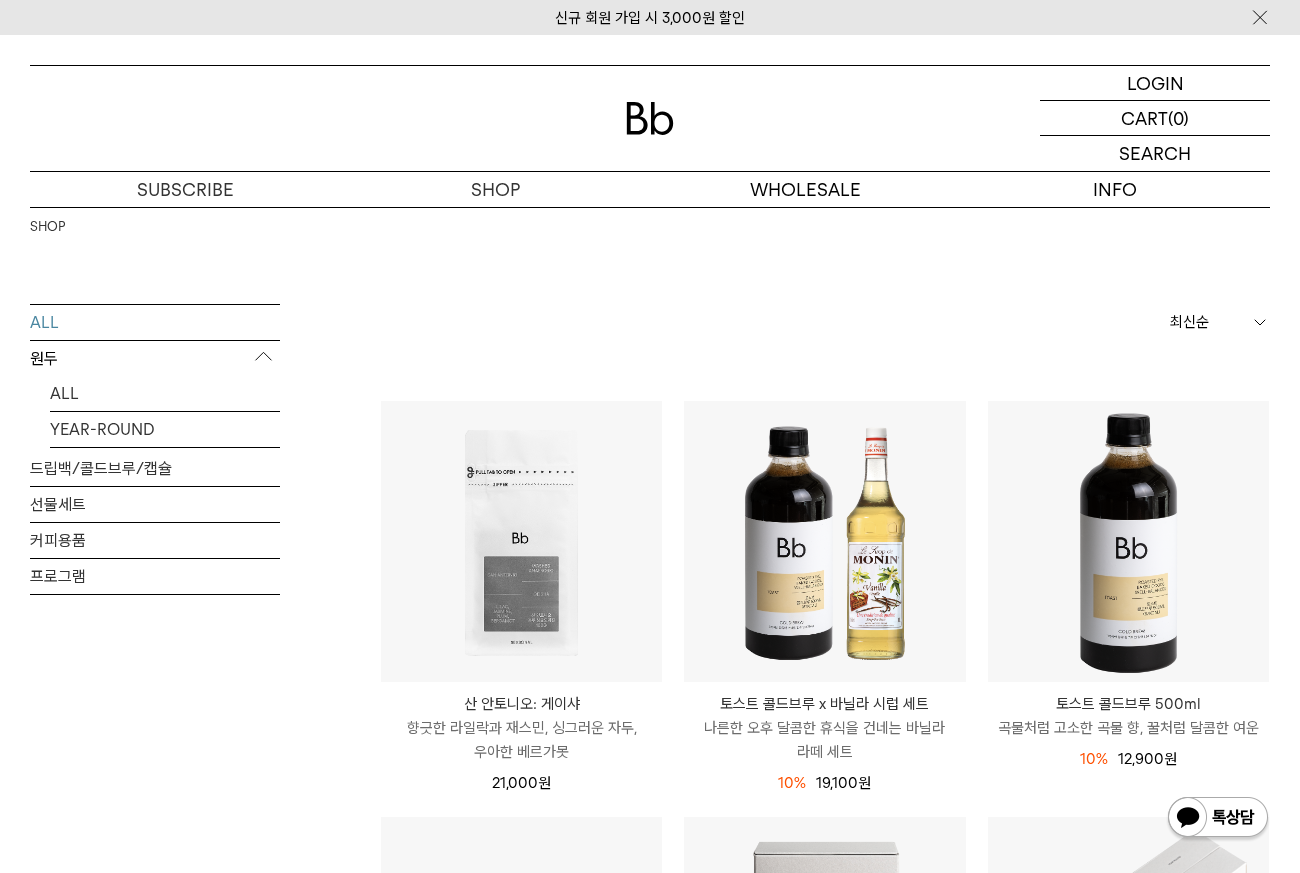 scroll, scrollTop: 0, scrollLeft: 0, axis: both 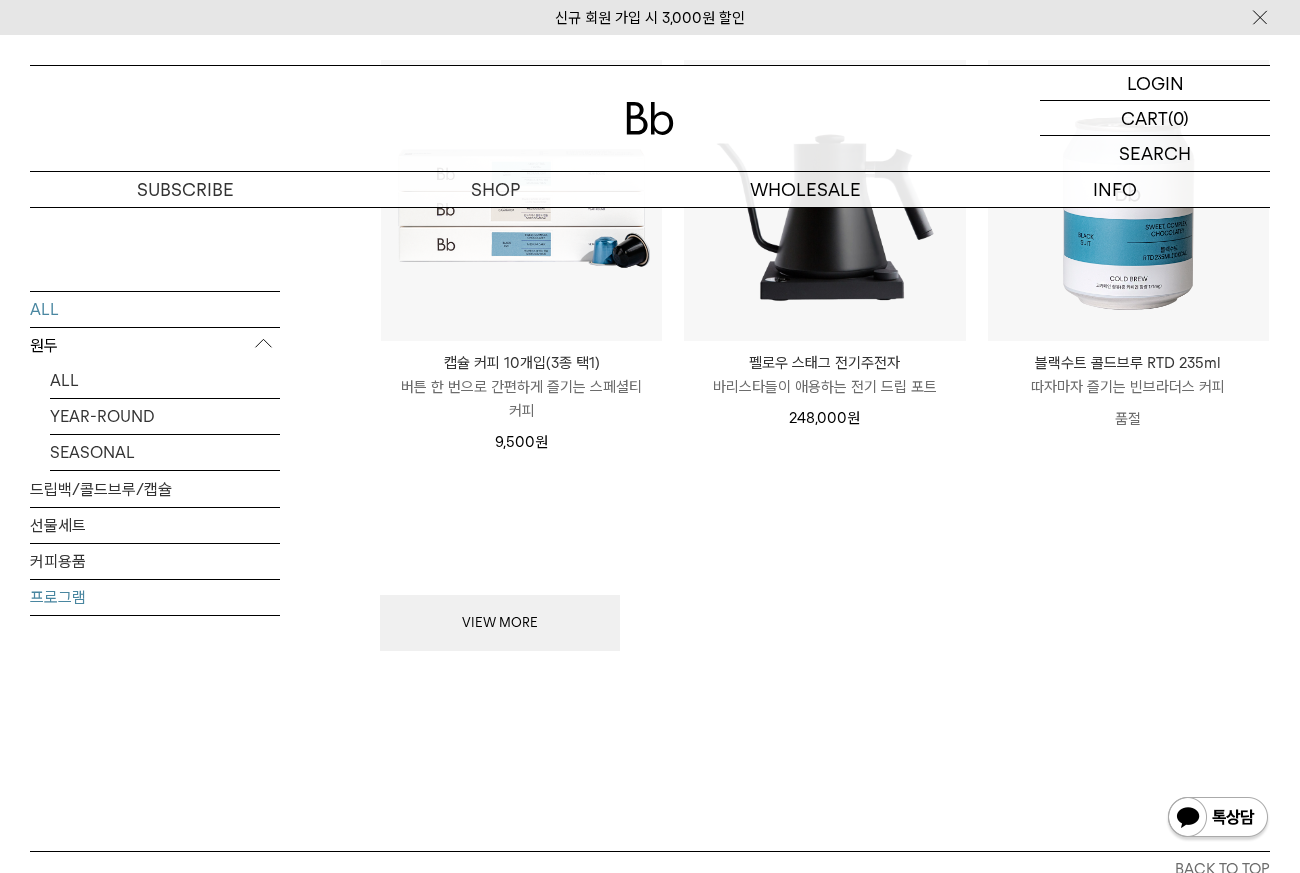 click on "프로그램" at bounding box center [155, 596] 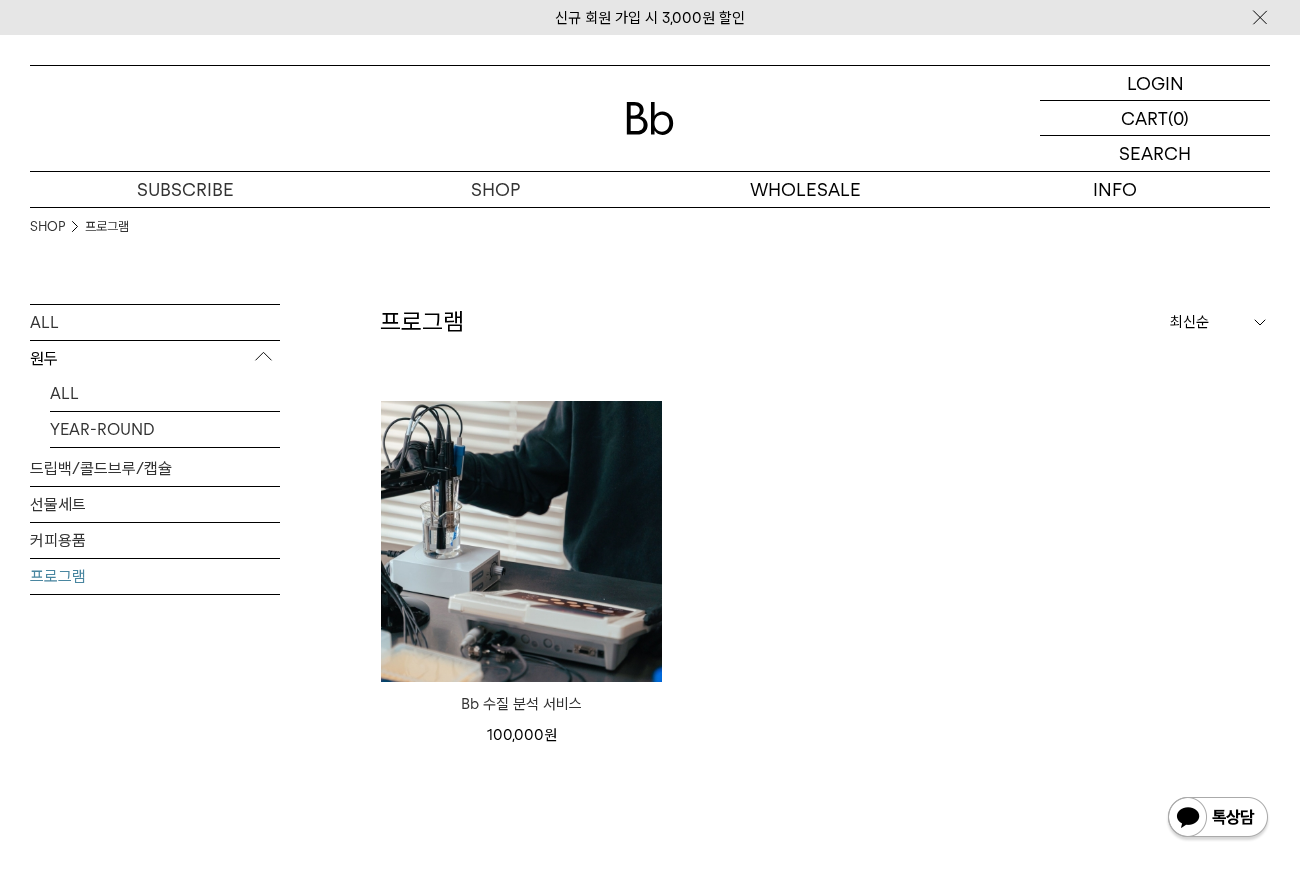 scroll, scrollTop: 0, scrollLeft: 0, axis: both 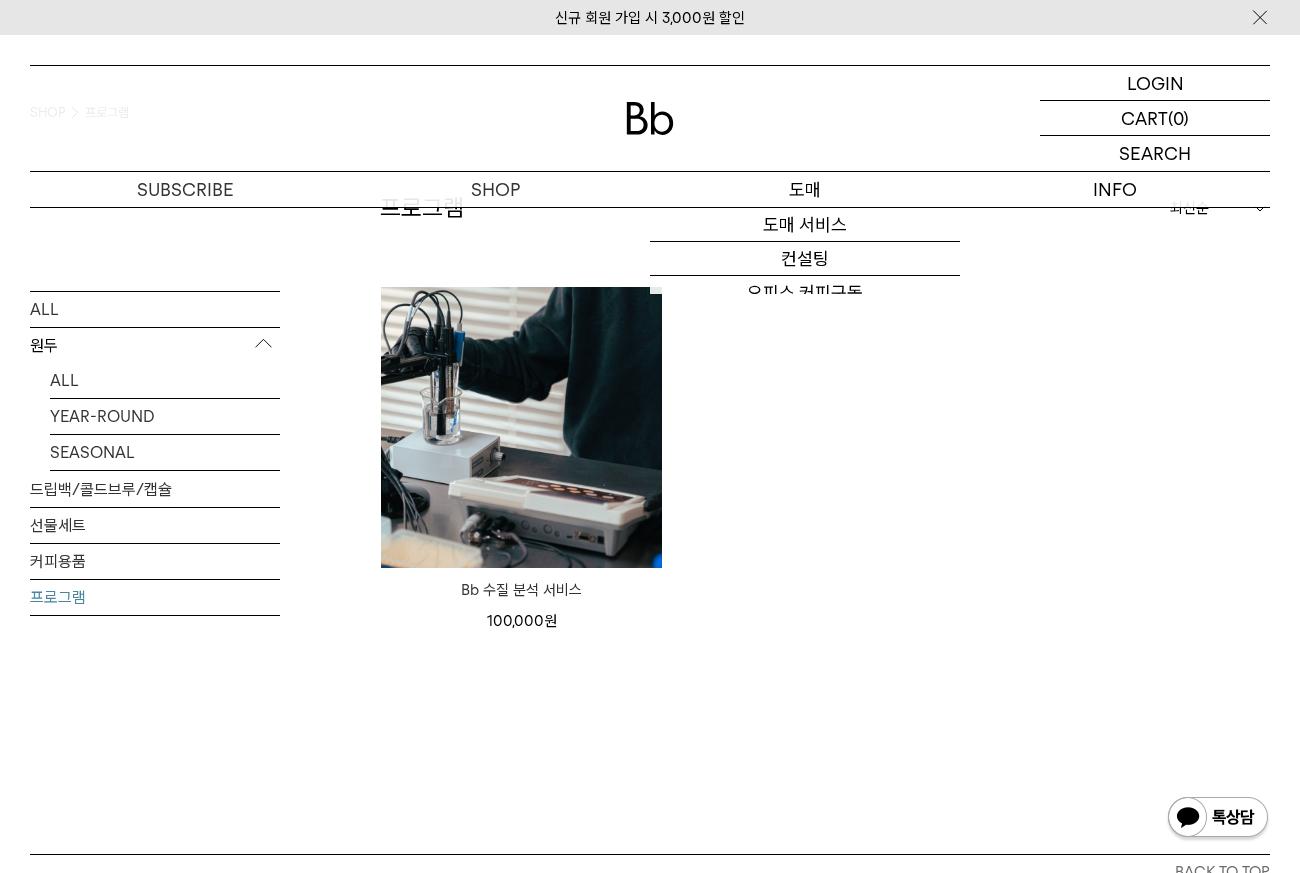 click on "도매" at bounding box center (805, 189) 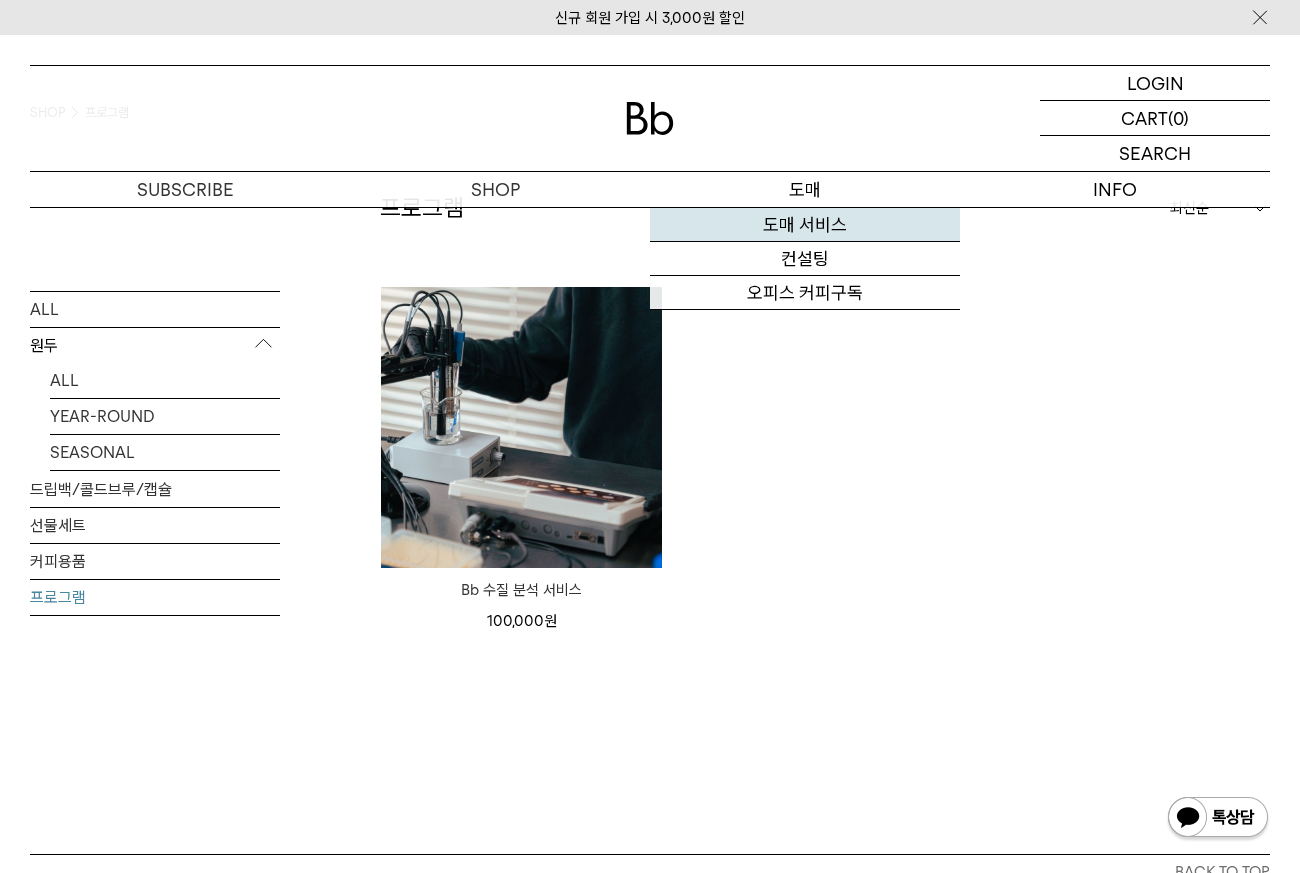 click on "도매 서비스" at bounding box center (805, 225) 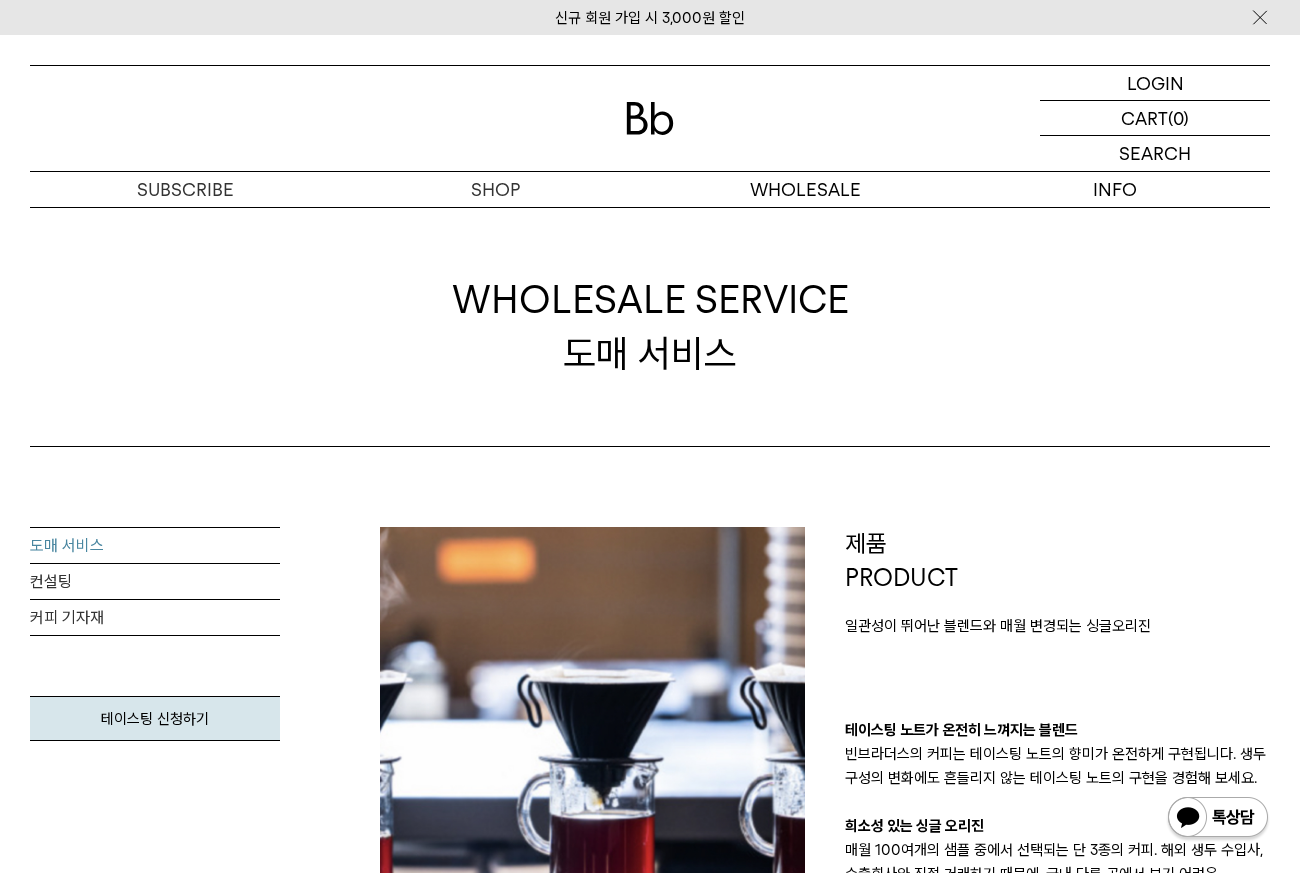 scroll, scrollTop: 0, scrollLeft: 0, axis: both 